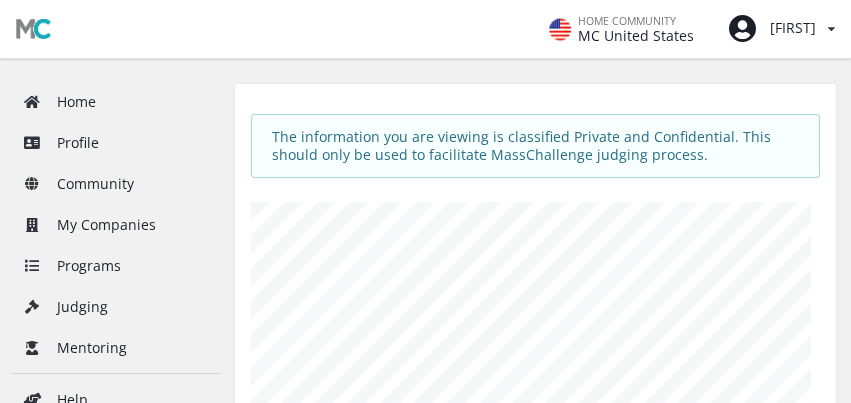 scroll, scrollTop: 151, scrollLeft: 0, axis: vertical 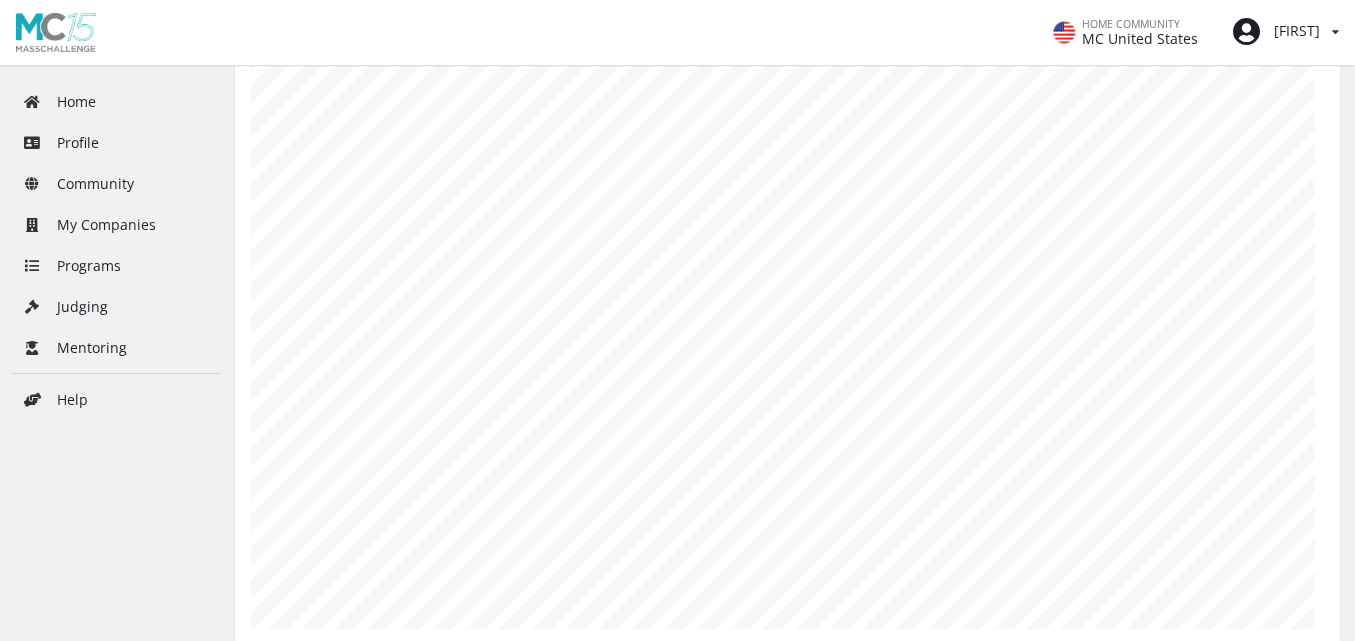 click on "HOME COMMUNITY
MC United States
Michael
View/edit profile
Change password
Log out" at bounding box center (677, 33) 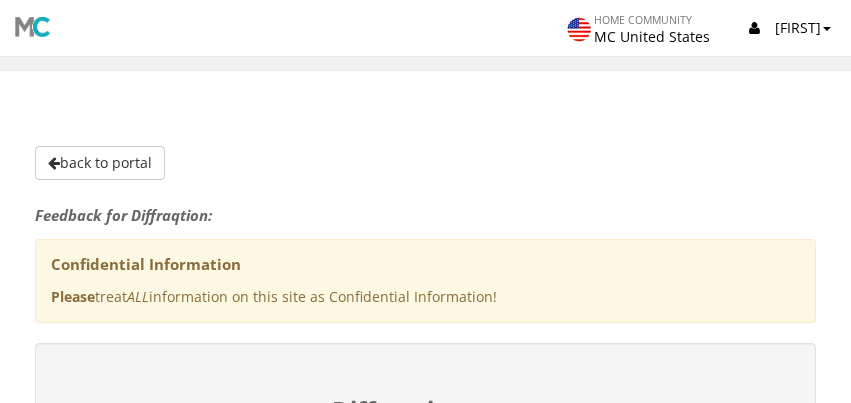 scroll, scrollTop: 742, scrollLeft: 0, axis: vertical 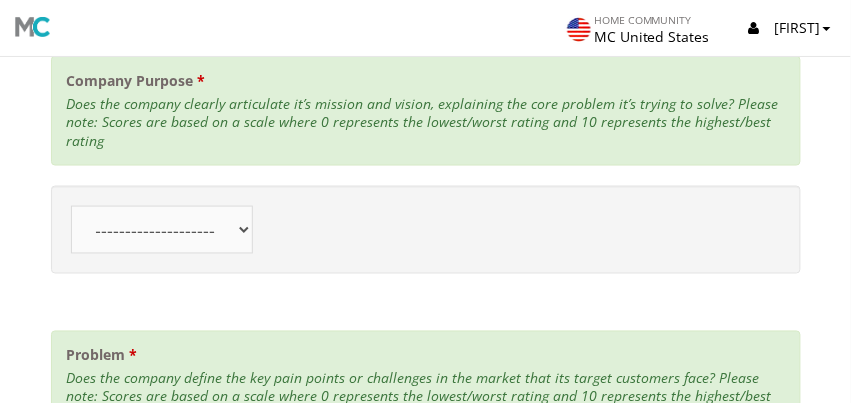 click on "--------------------
10
9
8
7
6
5
4" at bounding box center [162, 230] 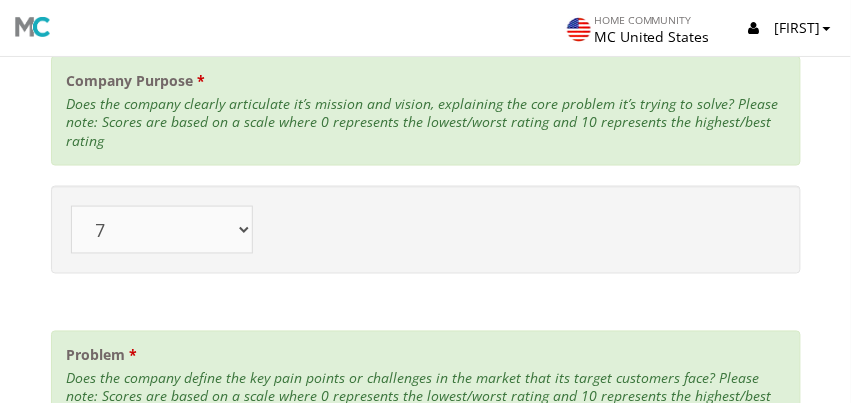click on "--------------------
10
9
8
7
6
5
4" at bounding box center [162, 230] 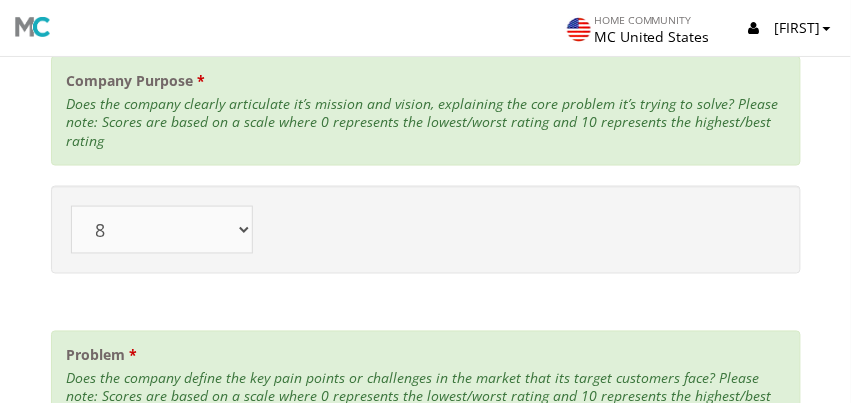 click on "--------------------
10
9
8
7
6
5
4" at bounding box center [162, 230] 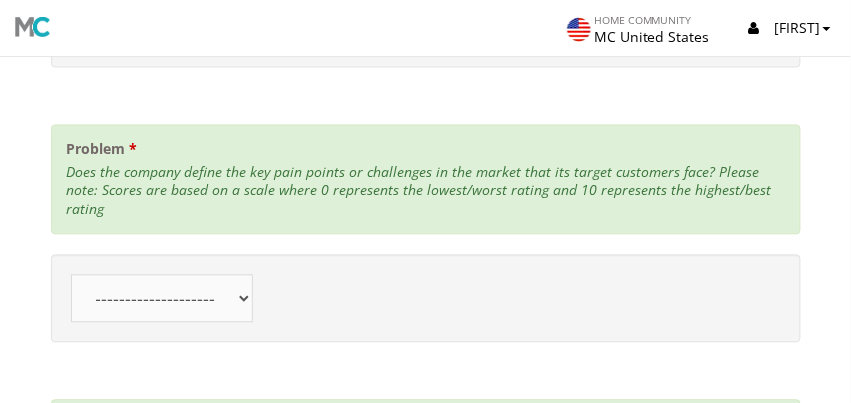 scroll, scrollTop: 1920, scrollLeft: 0, axis: vertical 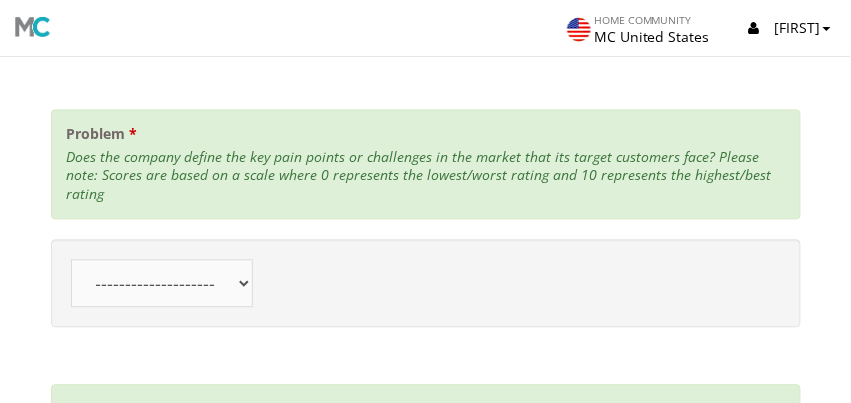 click on "--------------------
10
9
8
7
6
5
4" at bounding box center [162, 284] 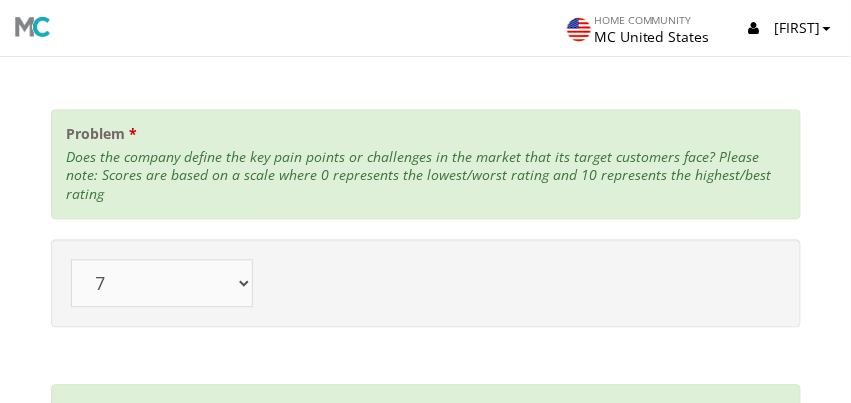 click on "--------------------
10
9
8
7
6
5
4" at bounding box center (162, 284) 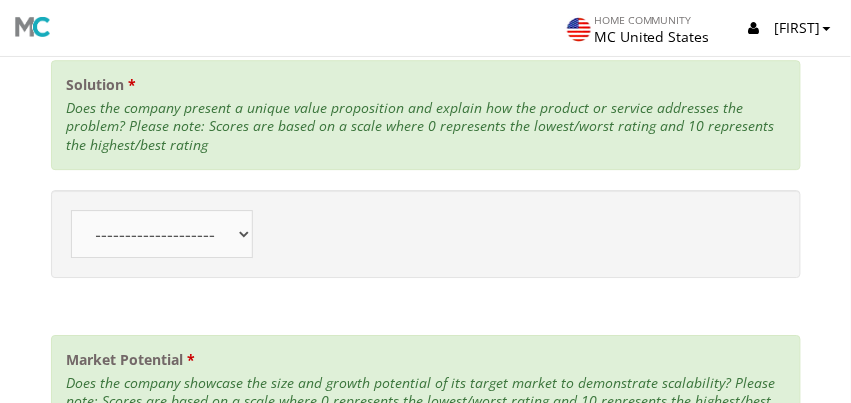 scroll, scrollTop: 2252, scrollLeft: 0, axis: vertical 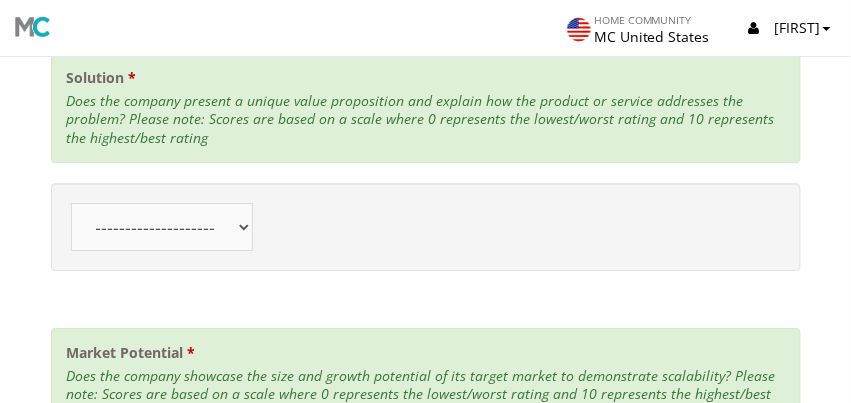 click on "--------------------
10
9
8
7
6
5
4" at bounding box center (162, 227) 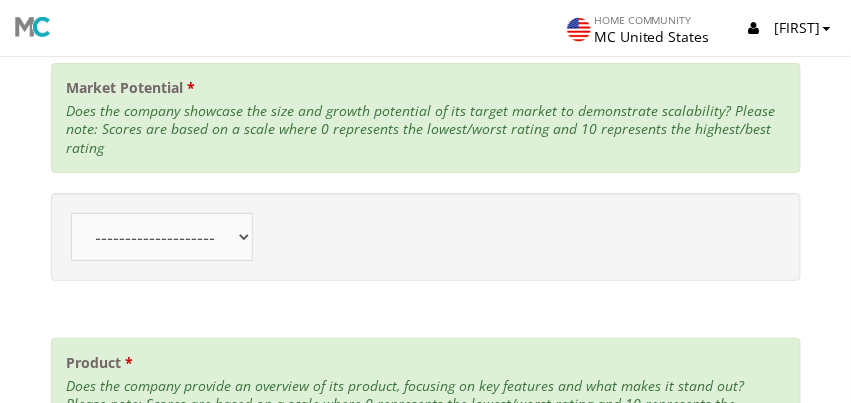 scroll, scrollTop: 2525, scrollLeft: 0, axis: vertical 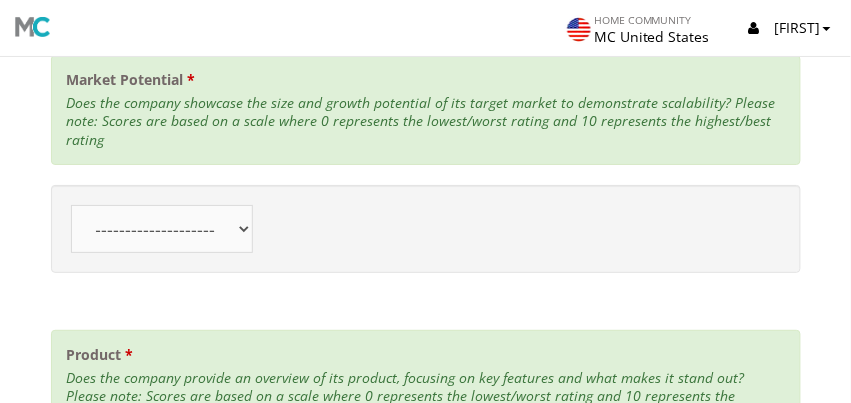 click on "--------------------
10
9
8
7
6
5
4" at bounding box center [162, 229] 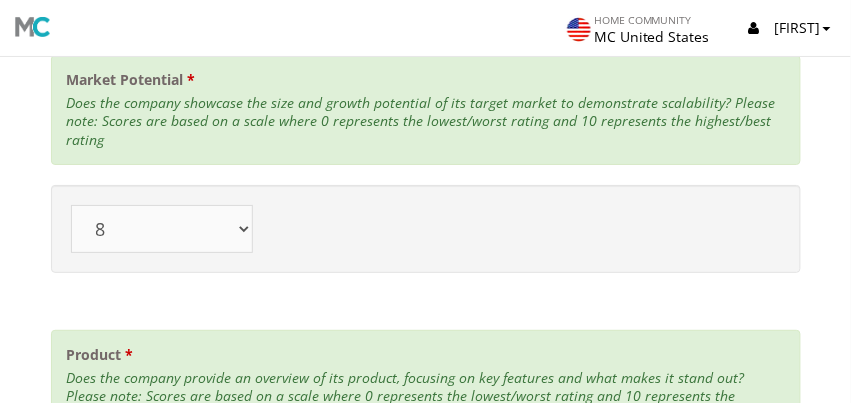 click on "--------------------
10
9
8
7
6
5
4" at bounding box center (162, 229) 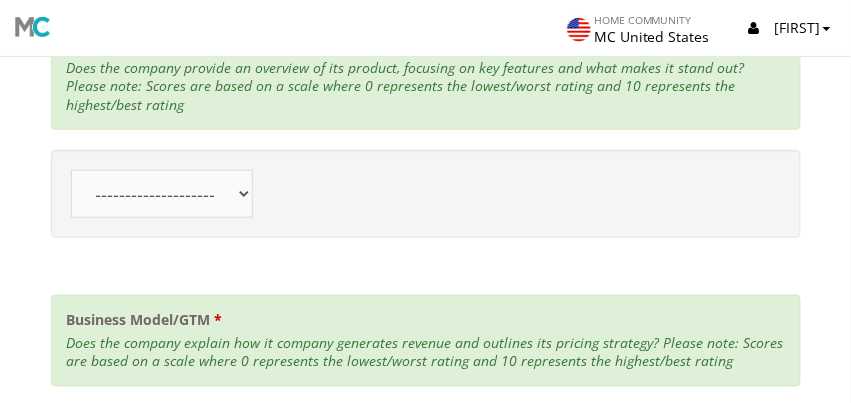 scroll, scrollTop: 2813, scrollLeft: 0, axis: vertical 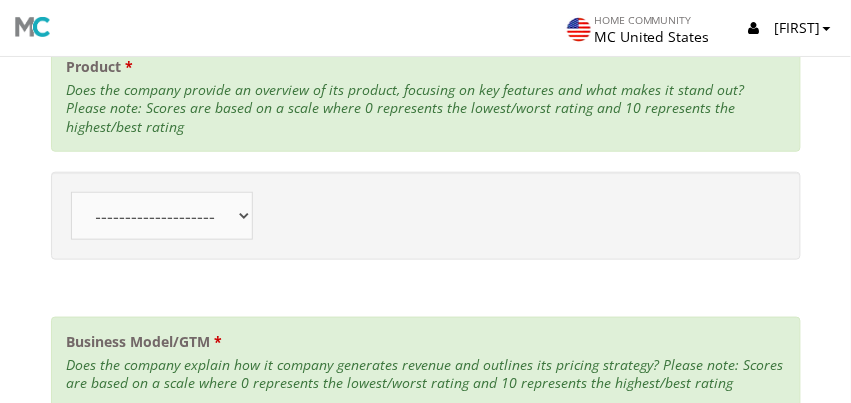 click on "--------------------
10
9
8
7
6
5
4" at bounding box center [162, 216] 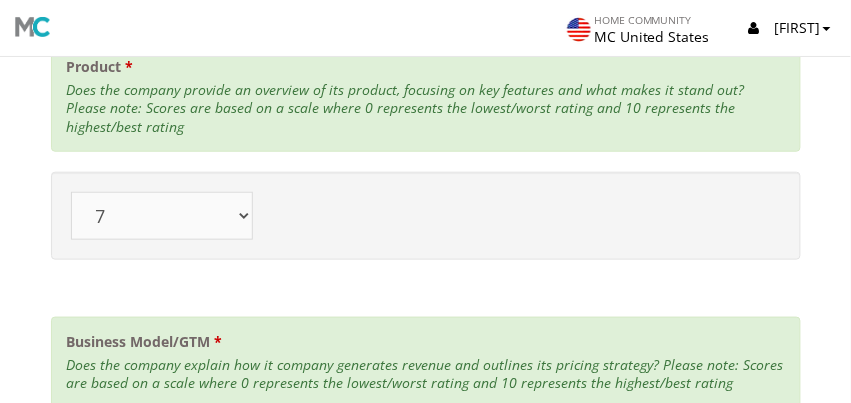 click on "--------------------
10
9
8
7
6
5
4" at bounding box center (162, 216) 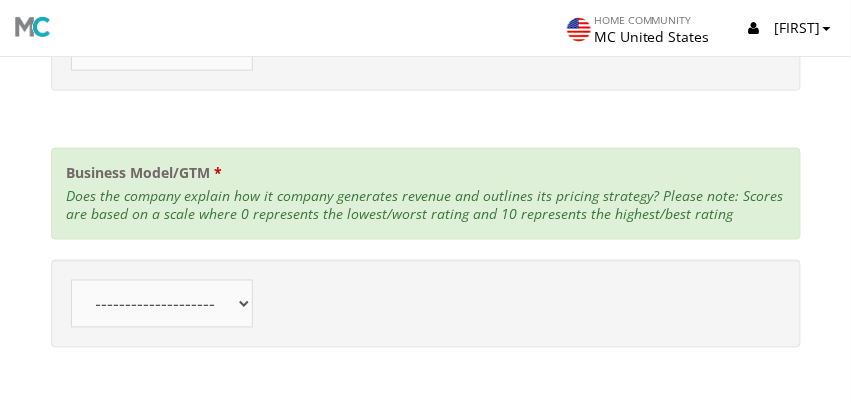 scroll, scrollTop: 2997, scrollLeft: 0, axis: vertical 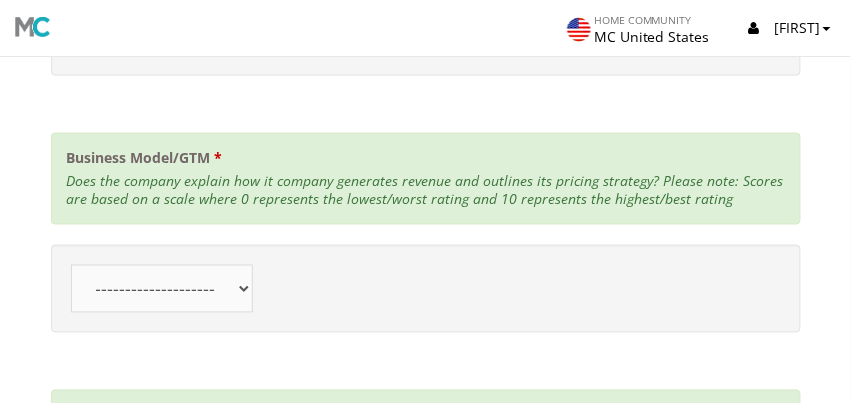 click on "--------------------
10
9
8
7
6
5
4" at bounding box center (162, 289) 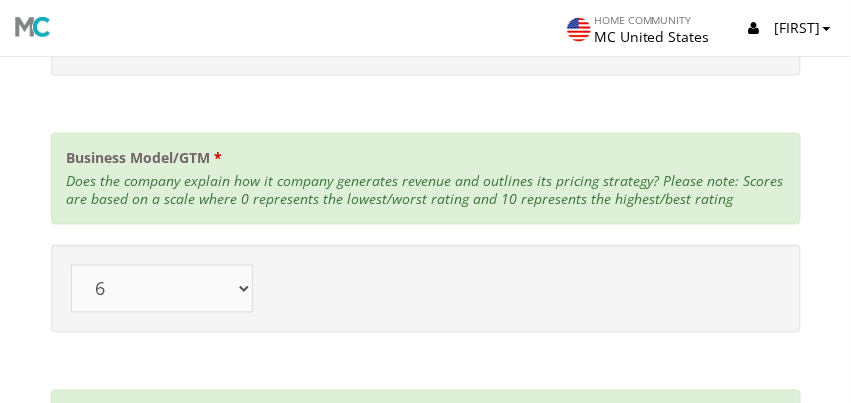 click on "--------------------
10
9
8
7
6
5
4" at bounding box center [162, 289] 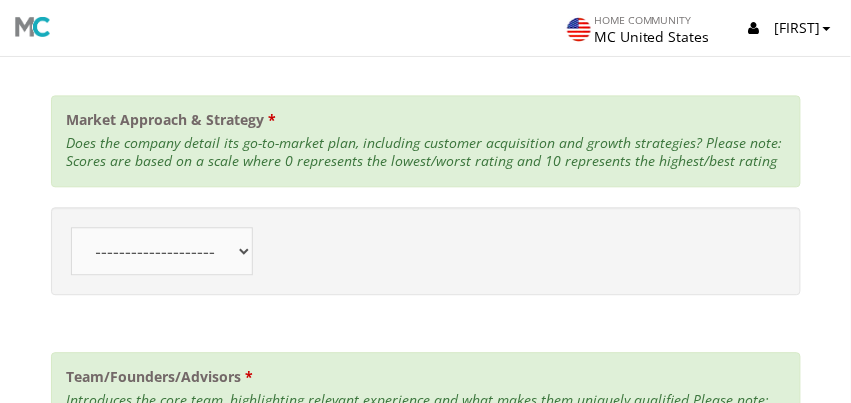 scroll, scrollTop: 3314, scrollLeft: 0, axis: vertical 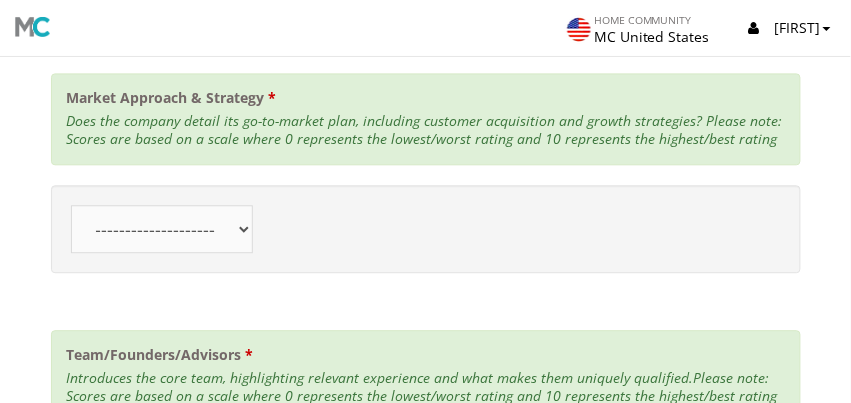 click on "--------------------
10
9
8
7
6
5
4" at bounding box center (162, 229) 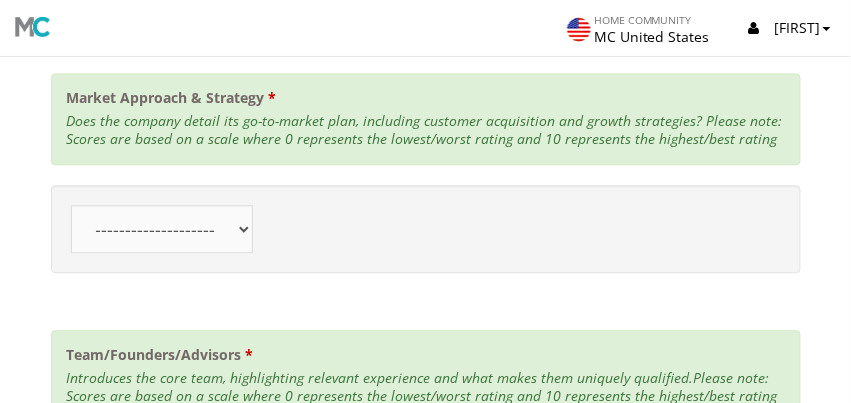 select on "8" 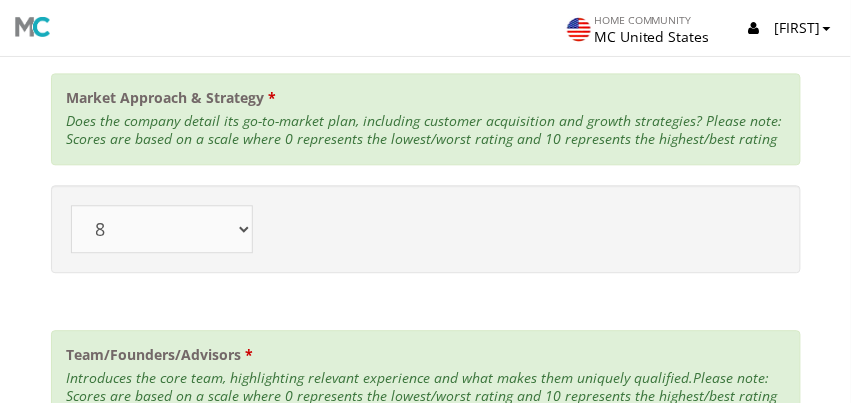 click on "--------------------
10
9
8
7
6
5
4" at bounding box center (162, 229) 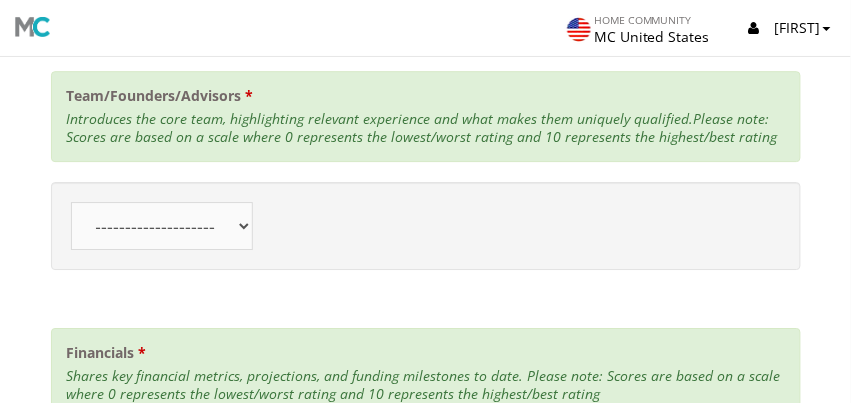 scroll, scrollTop: 3557, scrollLeft: 0, axis: vertical 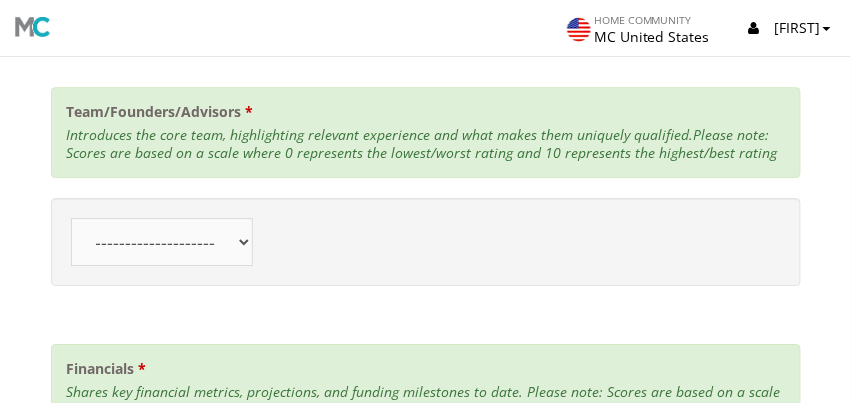 click on "--------------------
10
9
8
7
6
5
4" at bounding box center [162, 242] 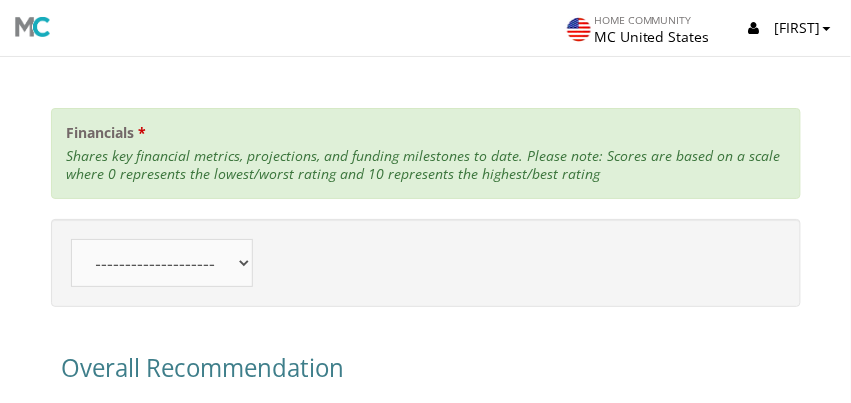 scroll, scrollTop: 3801, scrollLeft: 0, axis: vertical 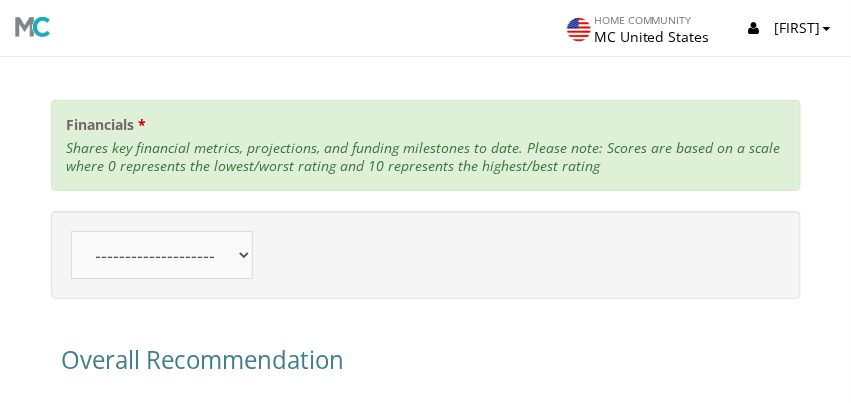click on "--------------------
10
9
8
7
6
5
4" at bounding box center (162, 255) 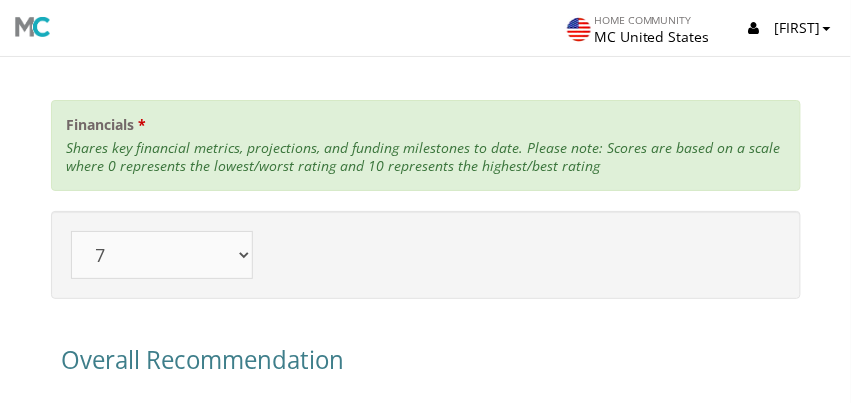 click on "--------------------
10
9
8
7
6
5
4" at bounding box center (162, 255) 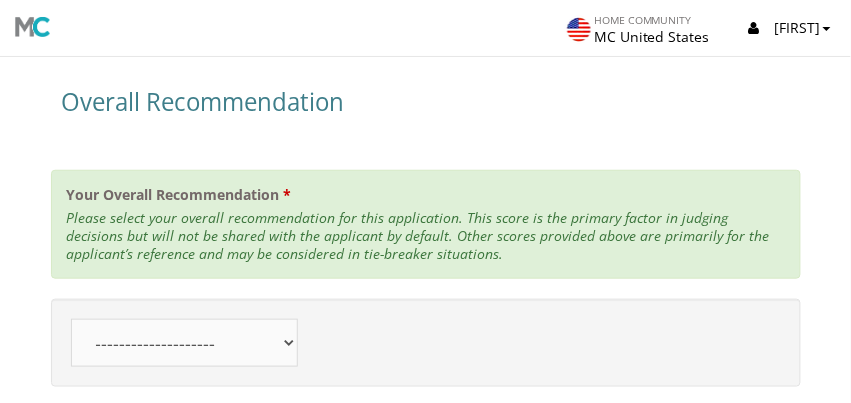 scroll, scrollTop: 4229, scrollLeft: 0, axis: vertical 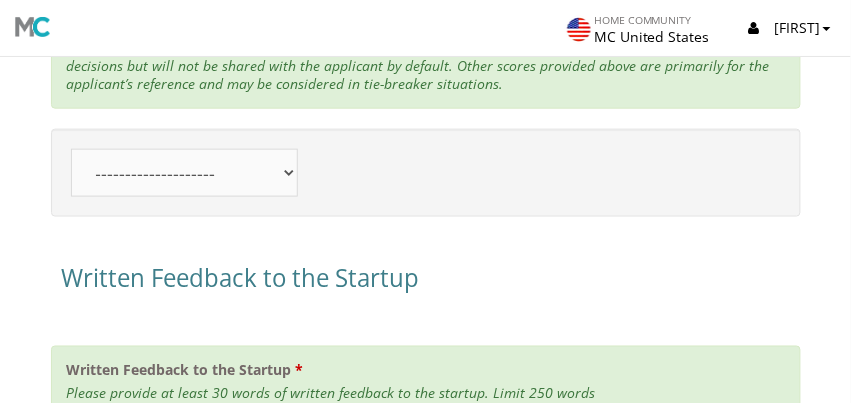 click on "--------------------
Highly Recommend
Recommend
Lean Positive
Lean Negative
Oppose
Strongly Oppose" at bounding box center (184, 173) 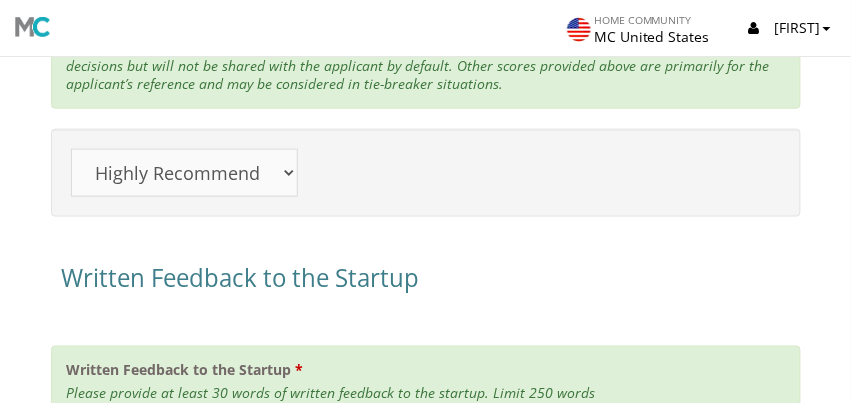 click on "--------------------
Highly Recommend
Recommend
Lean Positive
Lean Negative
Oppose
Strongly Oppose" at bounding box center [184, 173] 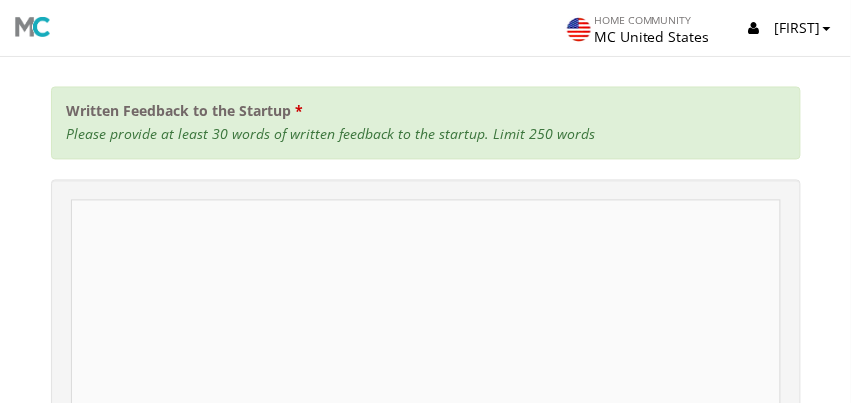 scroll, scrollTop: 4495, scrollLeft: 0, axis: vertical 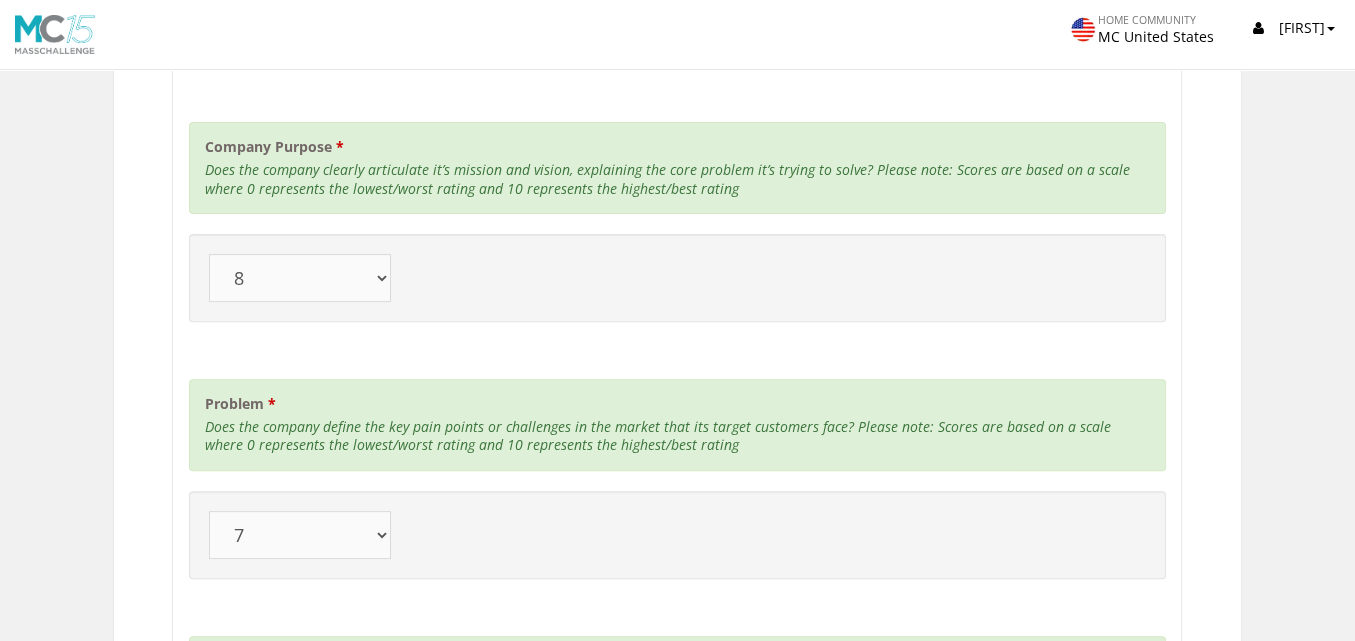 drag, startPoint x: 844, startPoint y: 4, endPoint x: 685, endPoint y: 365, distance: 394.4642 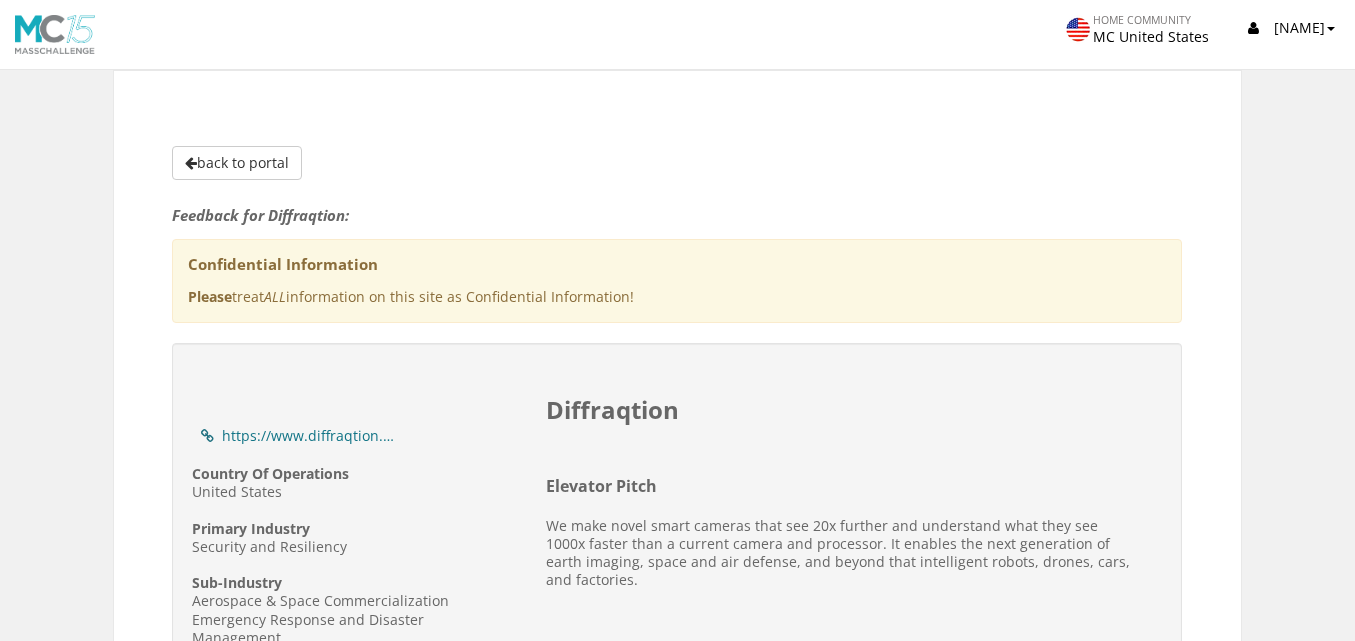 scroll, scrollTop: 1560, scrollLeft: 0, axis: vertical 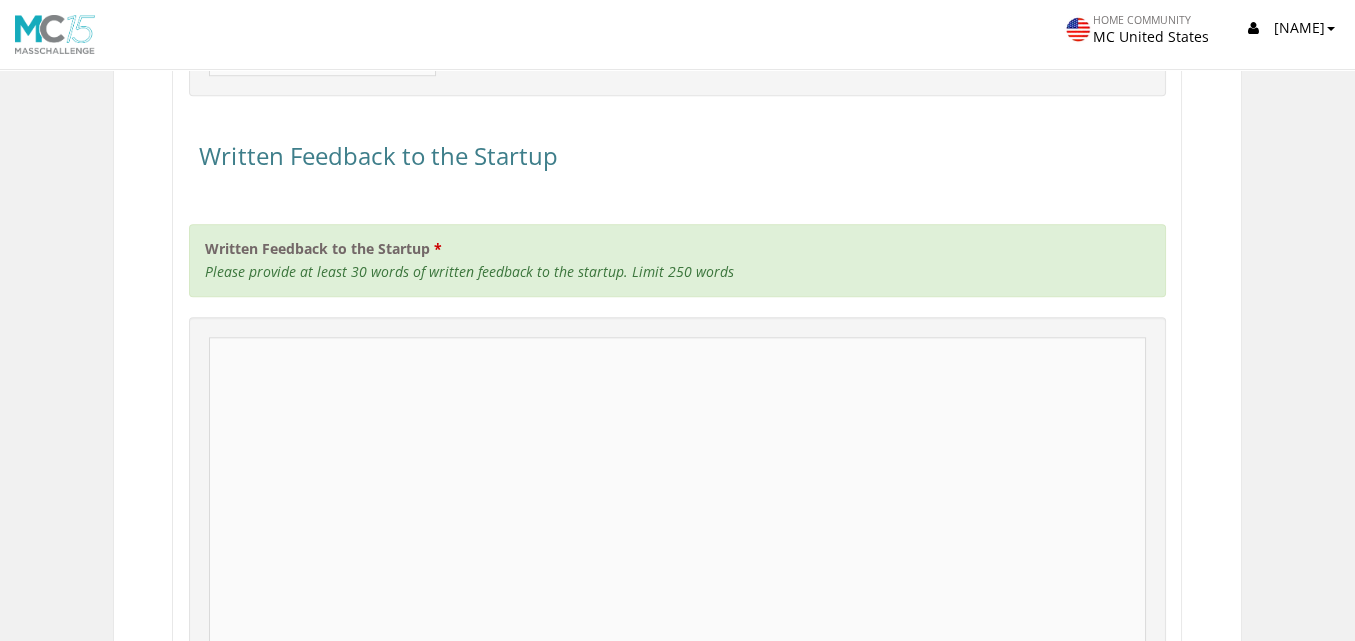 click on "Written Feedback to the Startup" at bounding box center (677, 537) 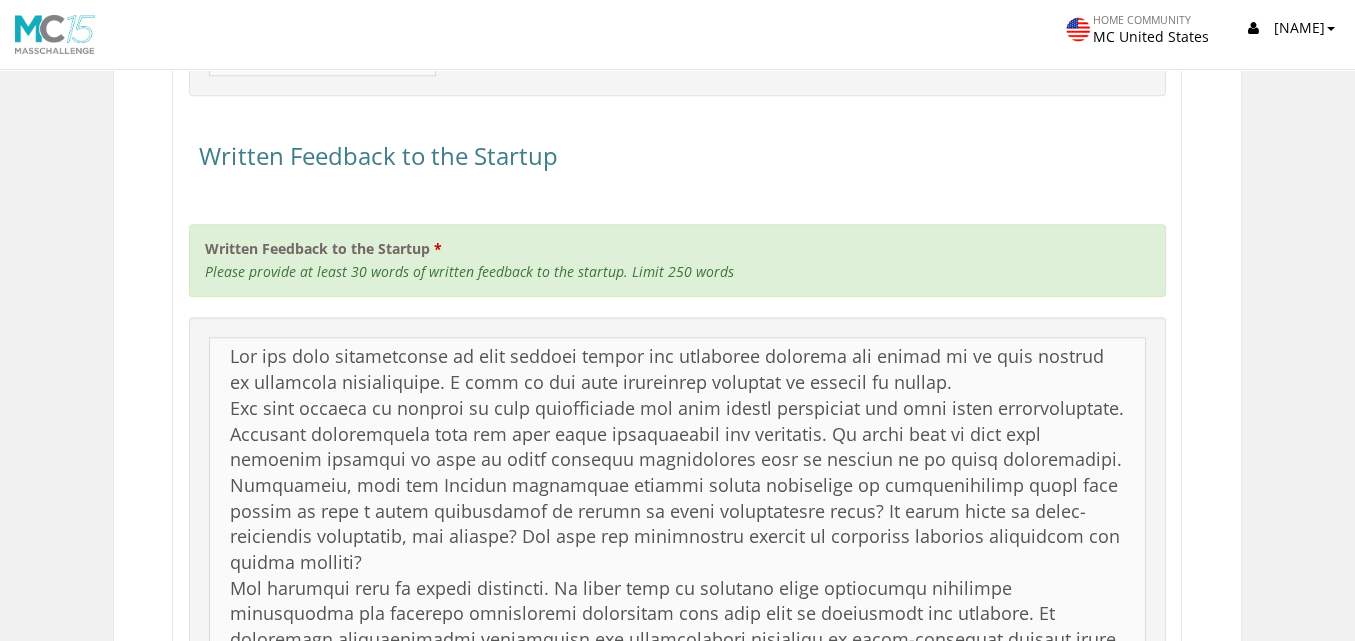 scroll, scrollTop: 4216, scrollLeft: 0, axis: vertical 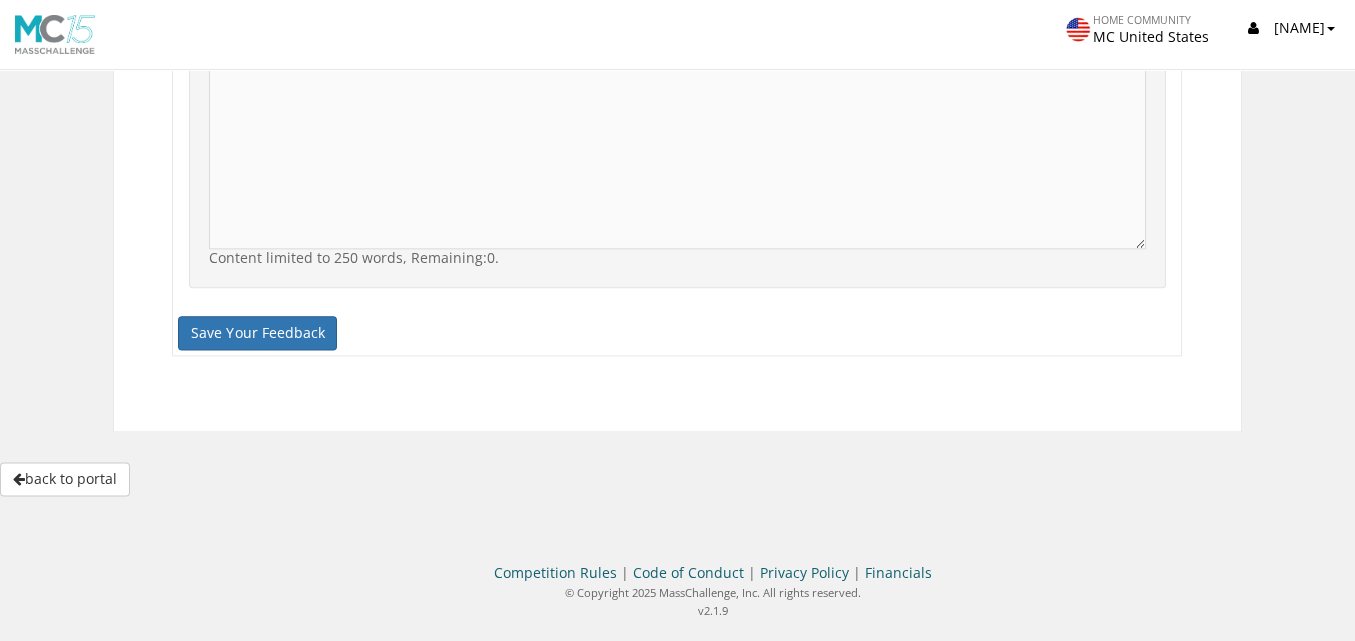 type on "The top line capabilities of this optical sensor are certainly exciting and appear to be well matched to envisaged applications. I hope to see this technology continue to advance to market.
The core problem is defined as twin requirements for both higher resolution and more rapid identification. Suitable applications that may have these requirements are described. It would help to have more concrete examples of ways in which existing technologies fail to measure up in these applications.
Conversely, does the Galileo technology advance either resolution or identification speed well enough to have a value proposition on either of these capabilities alone? Is there value in super-resolution microscopy, for example? How does its performance compare to synthetic aperture approaches for remote sensing?
The founding team is highly qualified. It would help to identify where comparably qualified engineering and business development leadership will come from to complement the founders. In particular optomechanical e..." 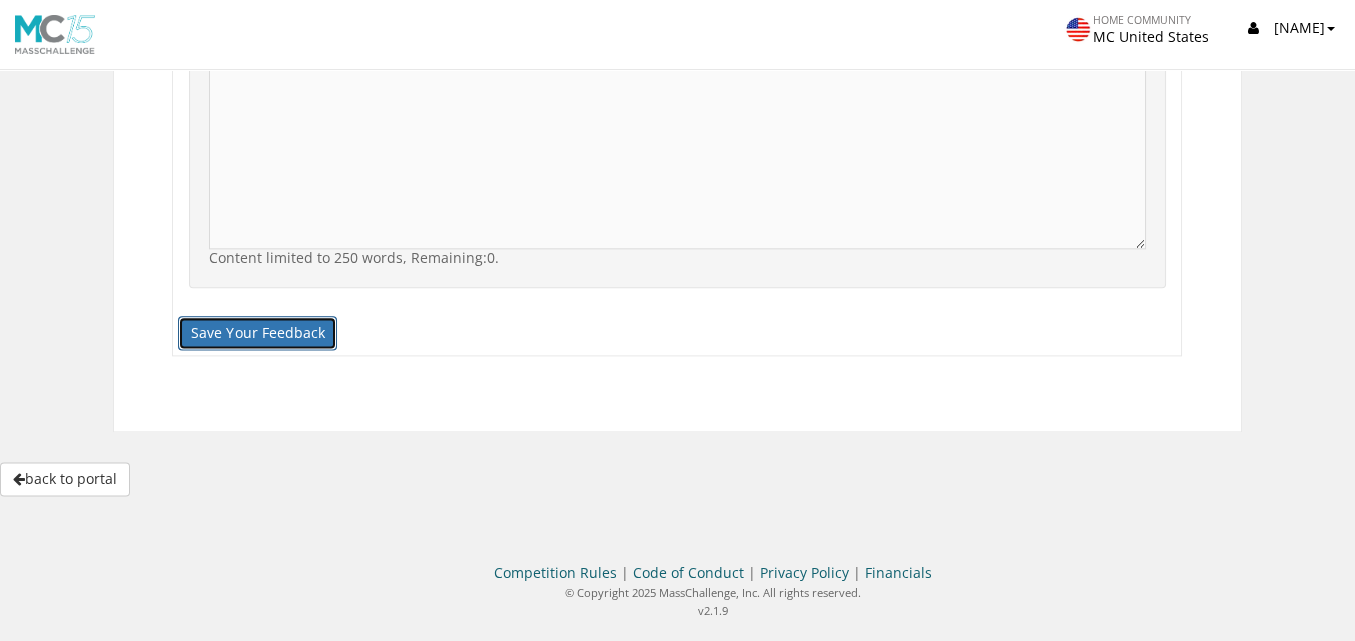 click on "Save Your Feedback" at bounding box center (257, 333) 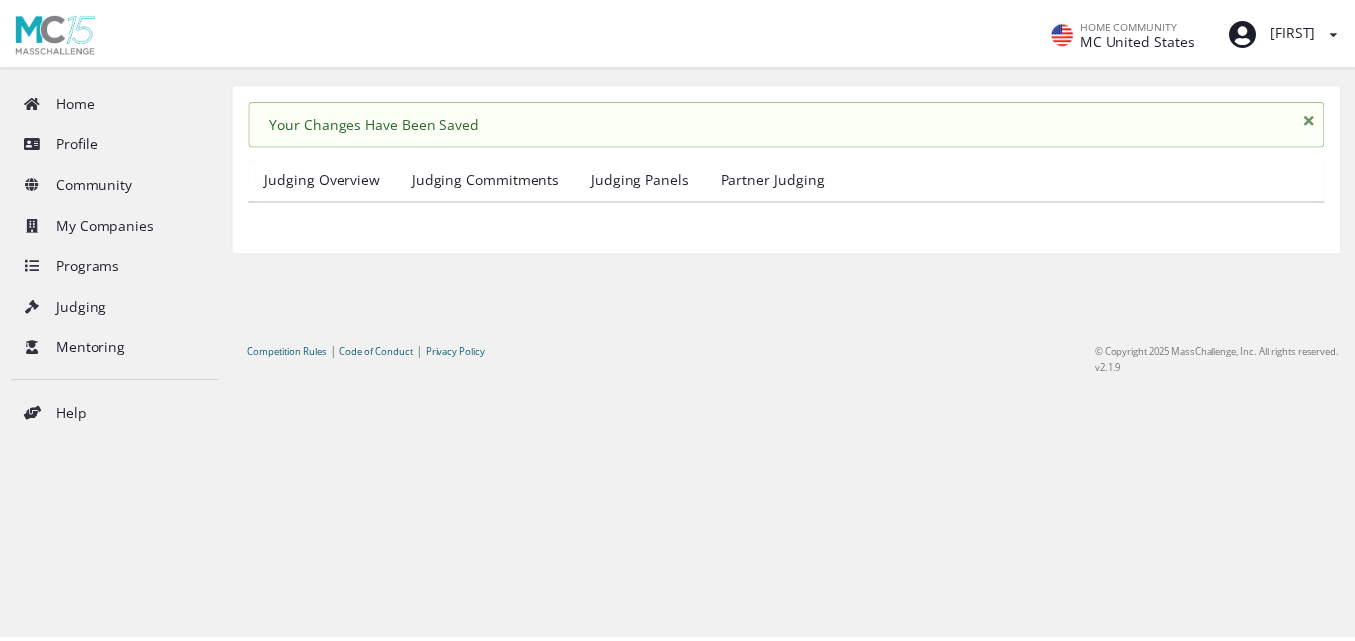 scroll, scrollTop: 0, scrollLeft: 0, axis: both 